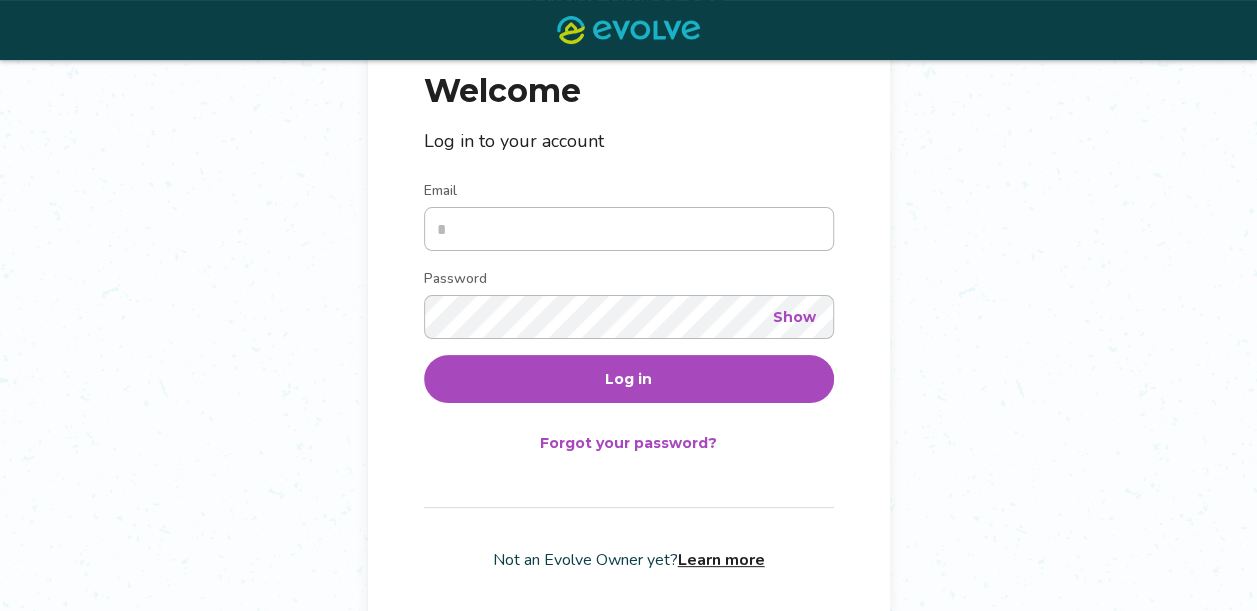 scroll, scrollTop: 200, scrollLeft: 0, axis: vertical 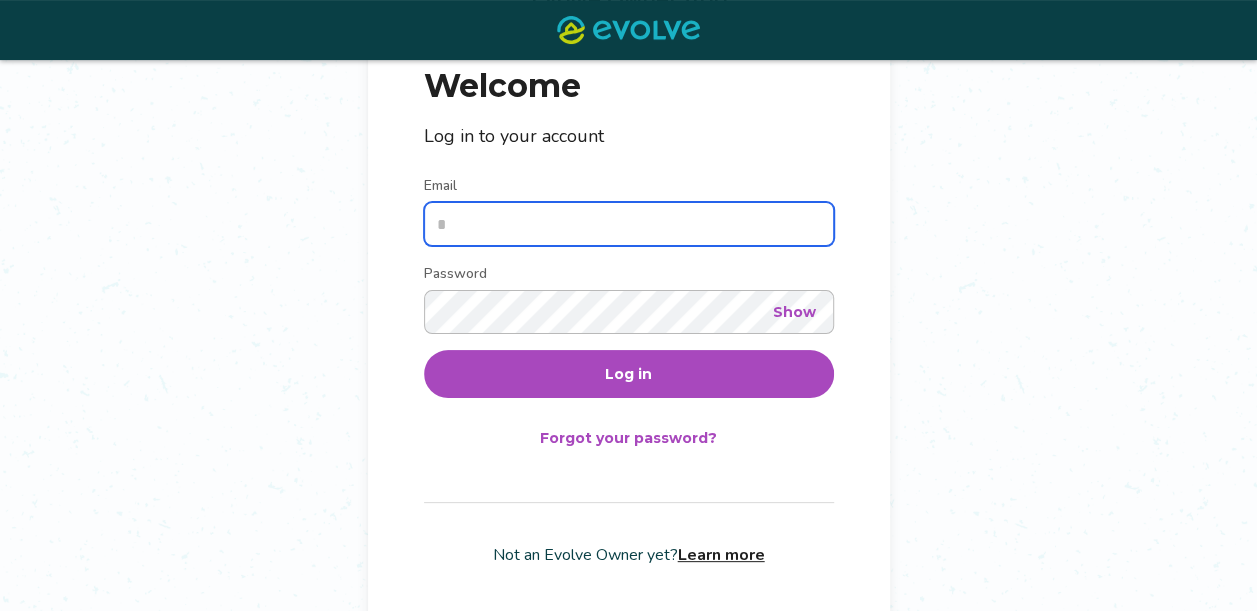 type on "**********" 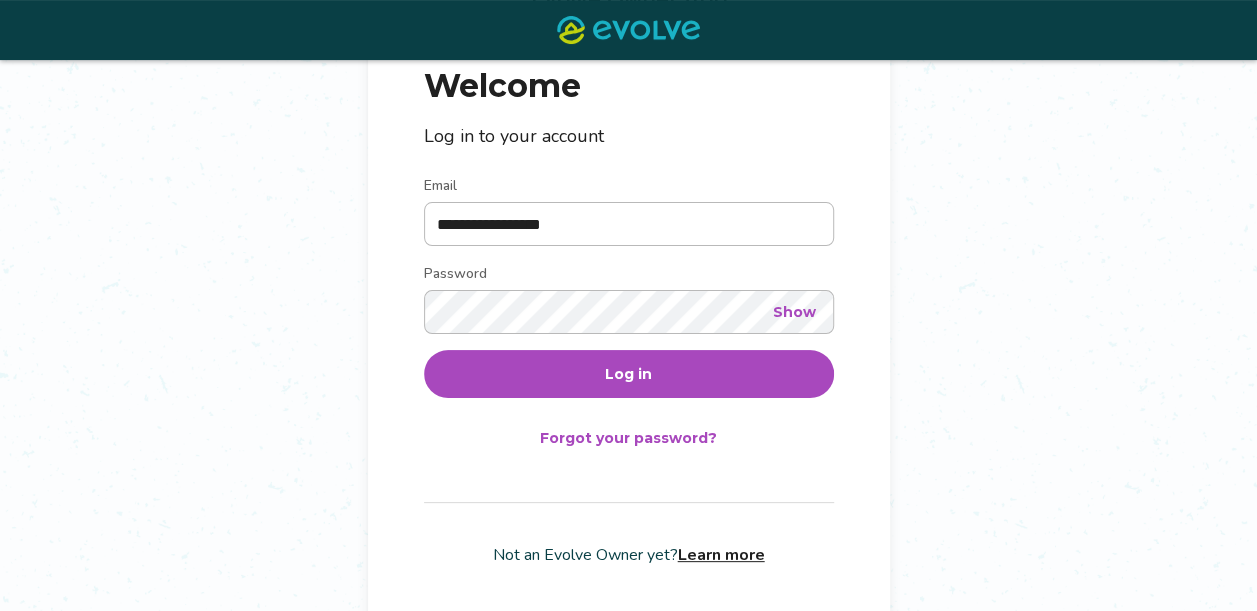 click on "Log in" at bounding box center (628, 374) 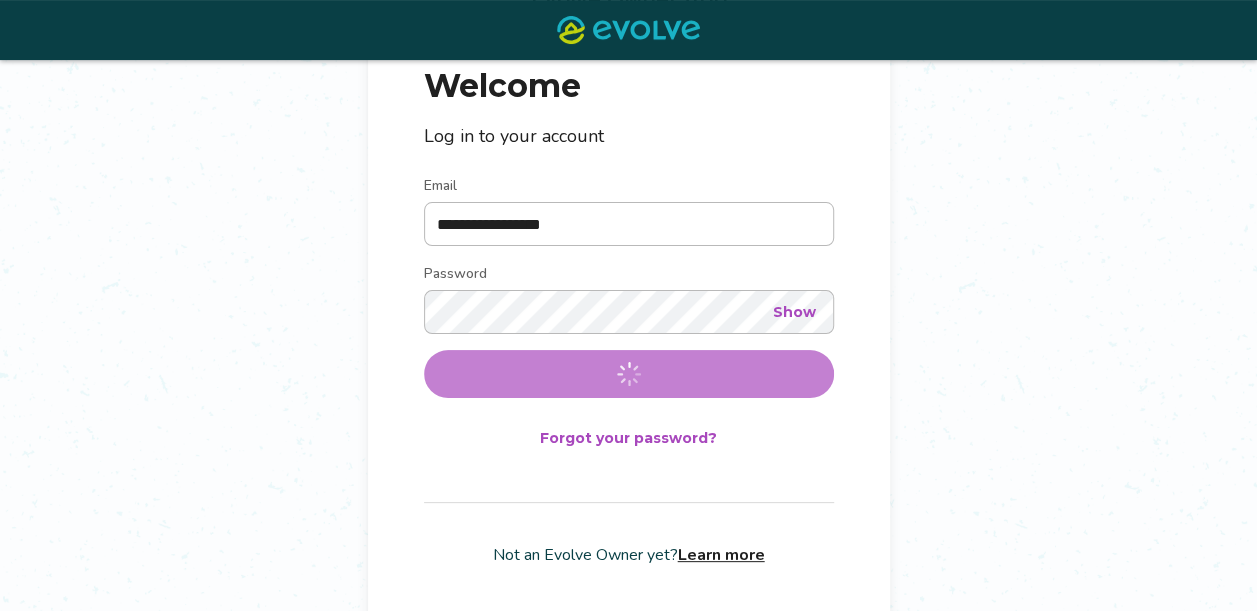 scroll, scrollTop: 0, scrollLeft: 0, axis: both 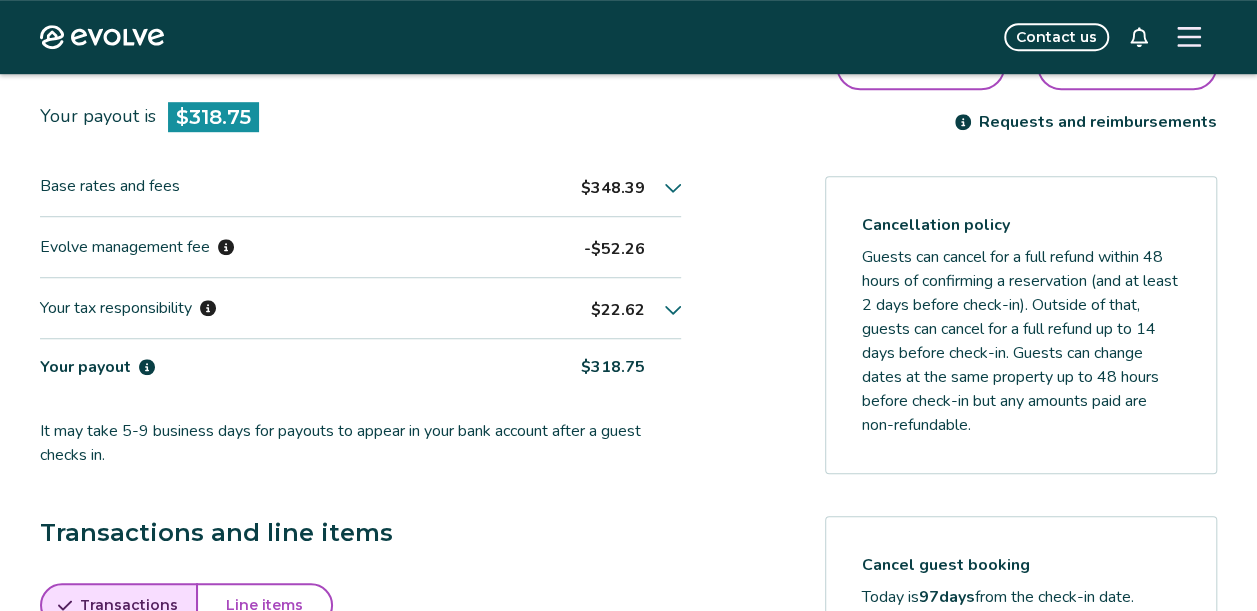 click 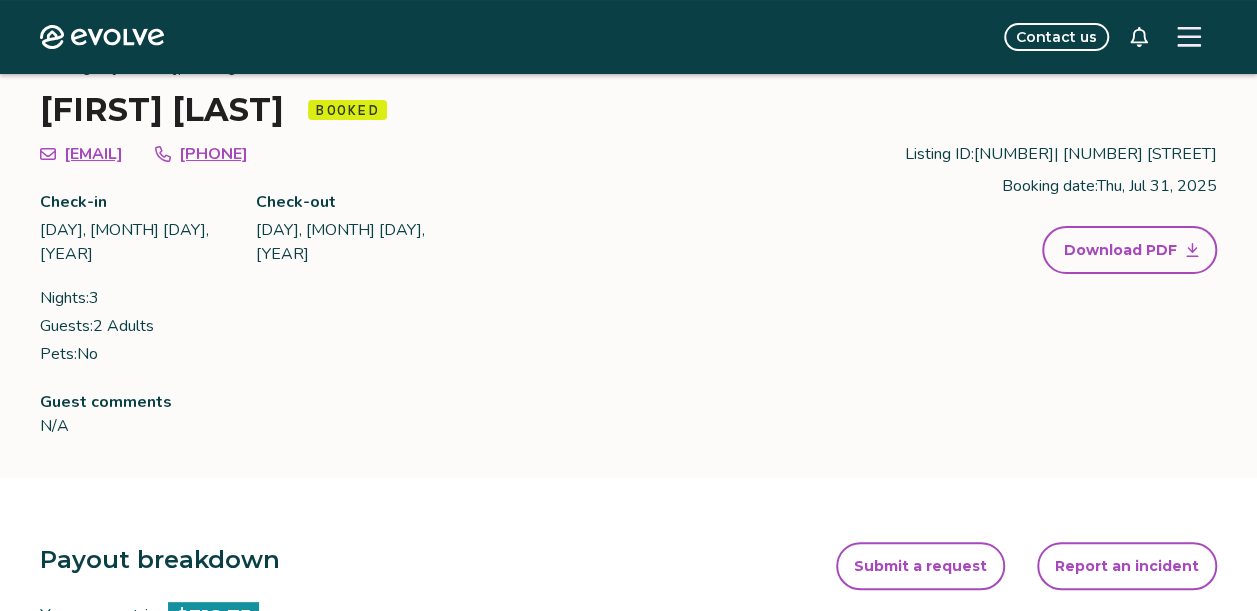 scroll, scrollTop: 0, scrollLeft: 0, axis: both 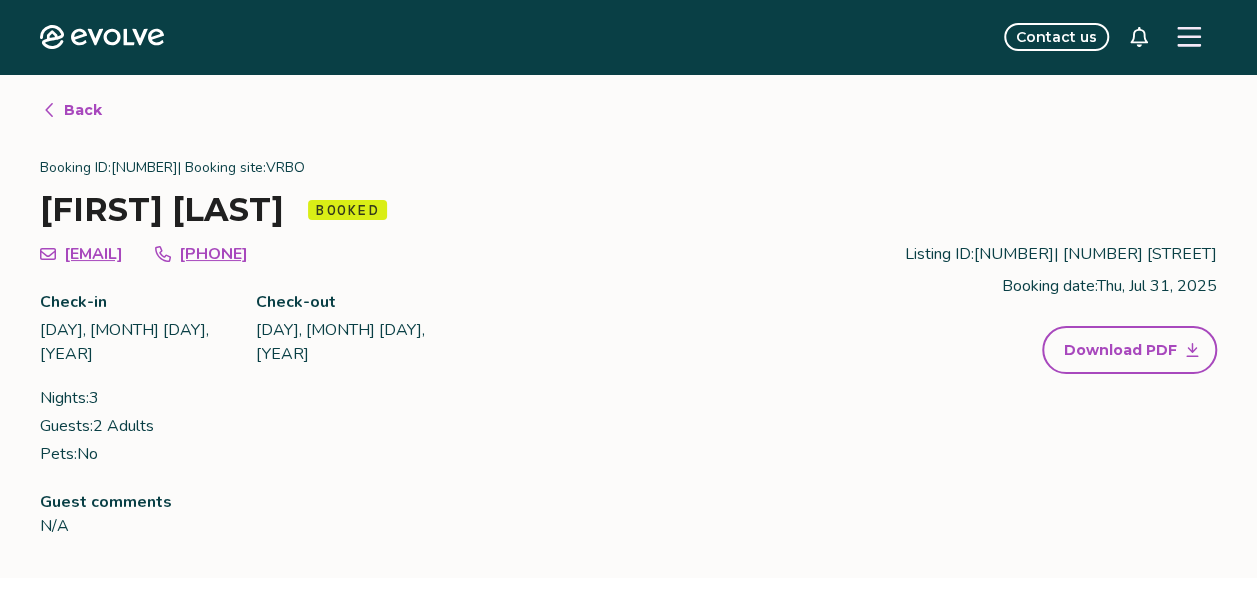 click on "Back" at bounding box center (83, 110) 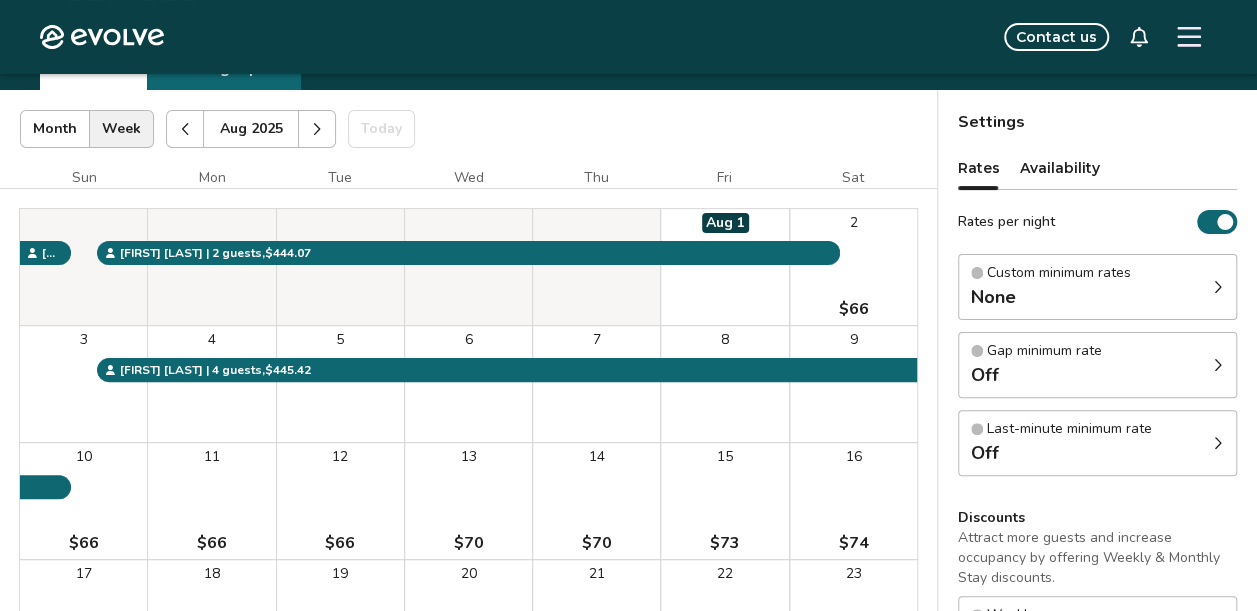 scroll, scrollTop: 84, scrollLeft: 0, axis: vertical 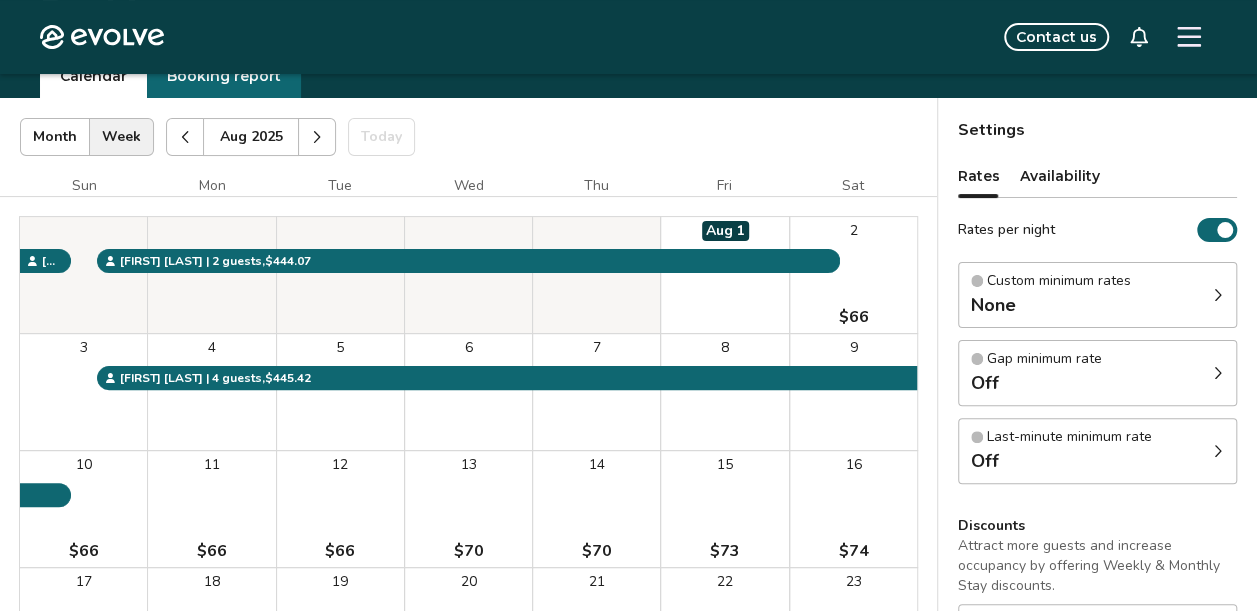 click 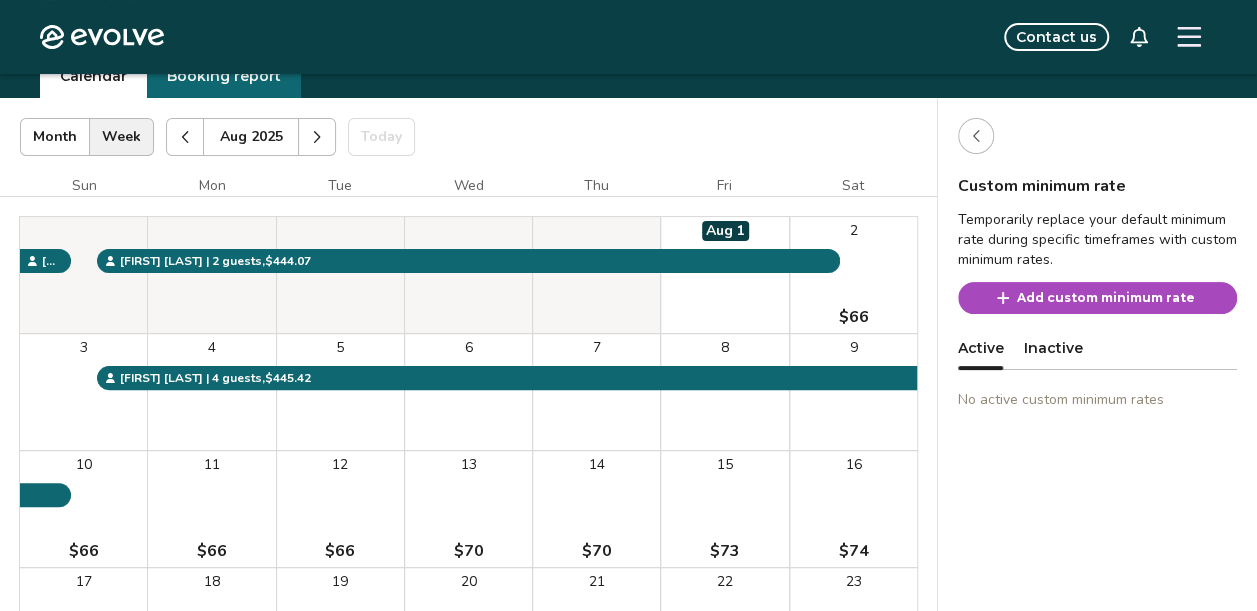 click on "Add custom minimum rate" at bounding box center [1106, 298] 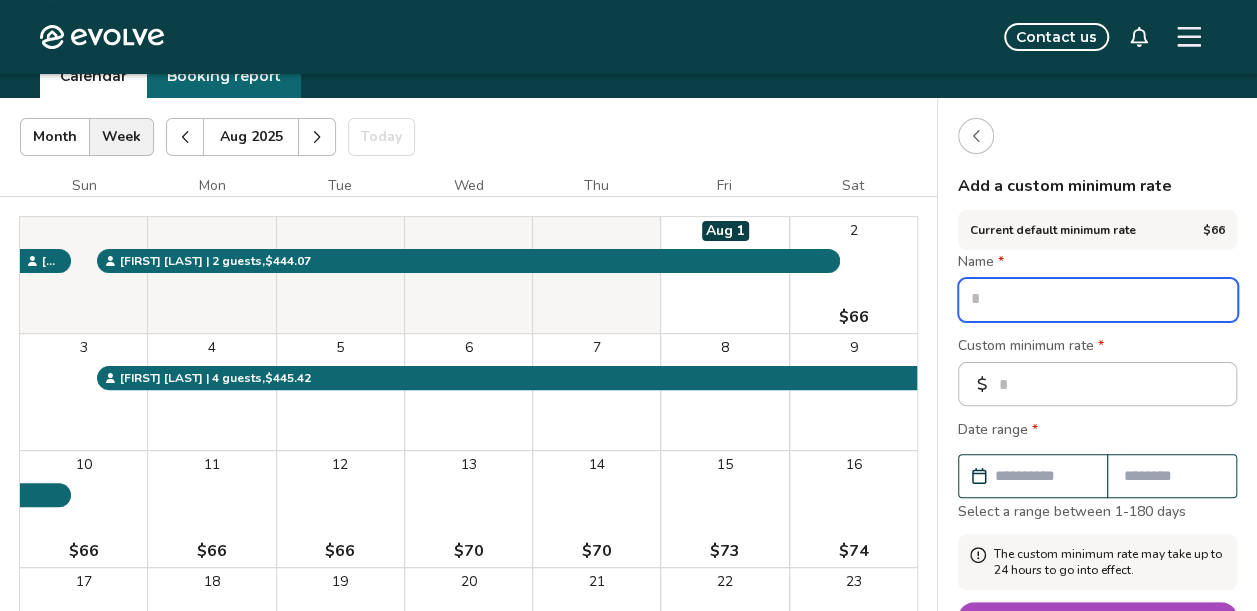 click at bounding box center [1098, 300] 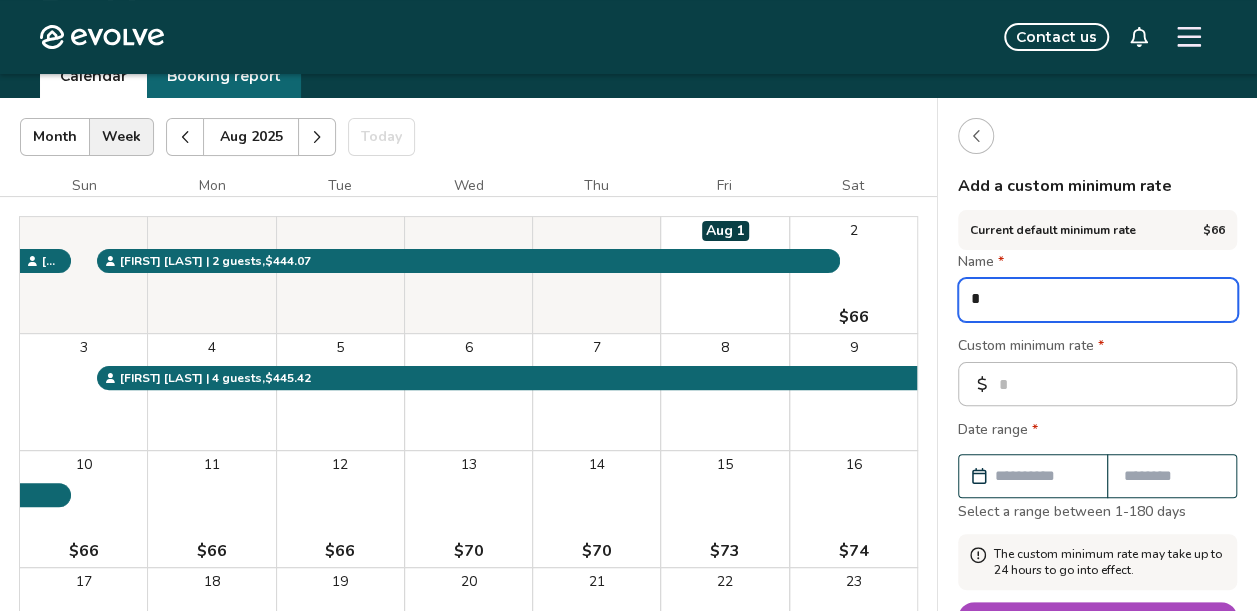 type on "*" 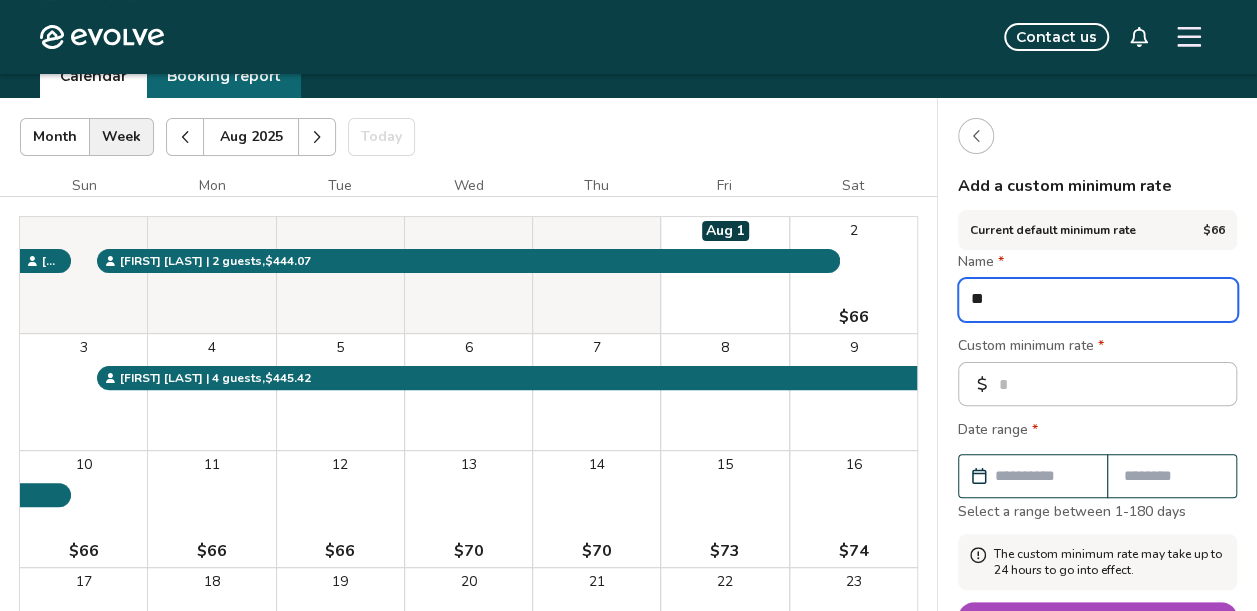 type on "*" 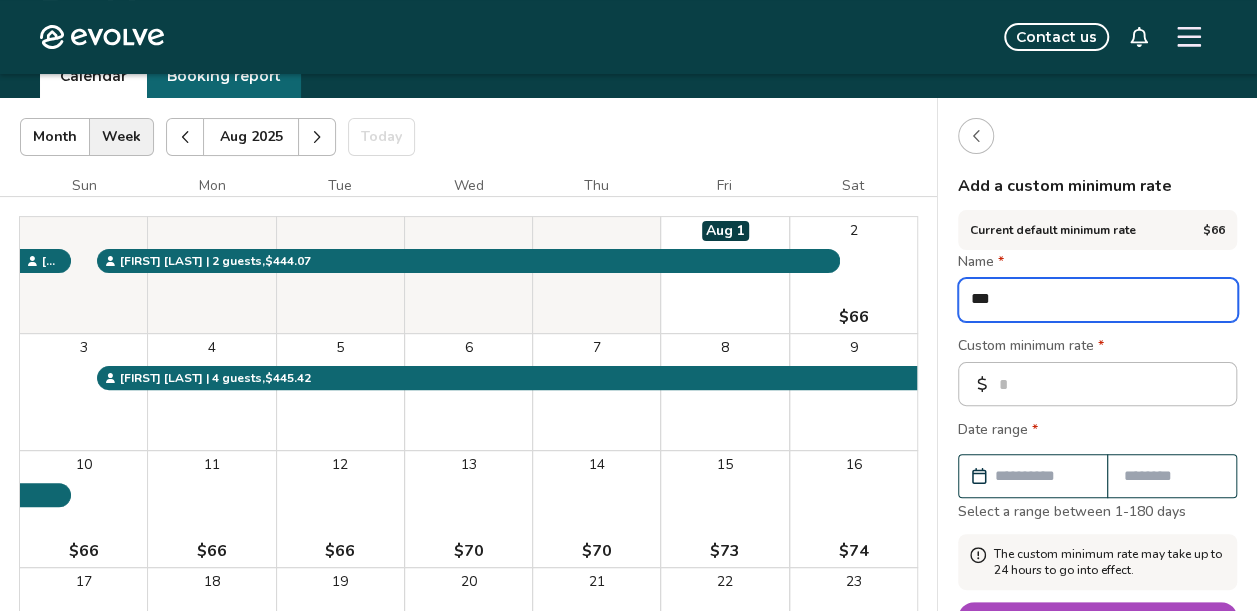 type on "*" 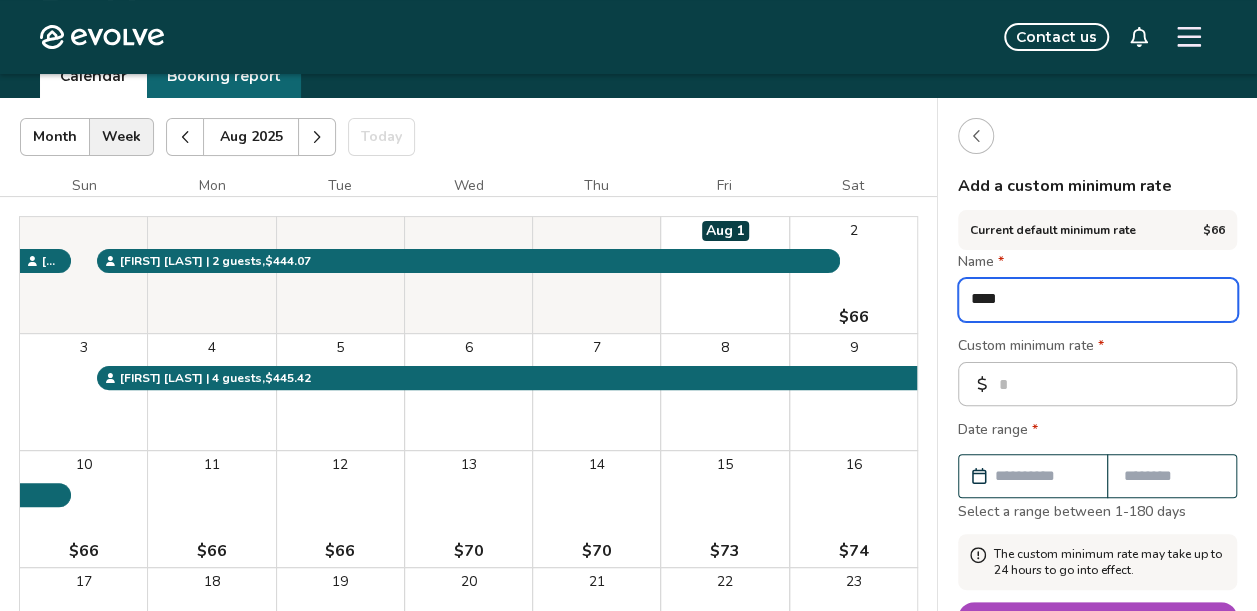 type on "*" 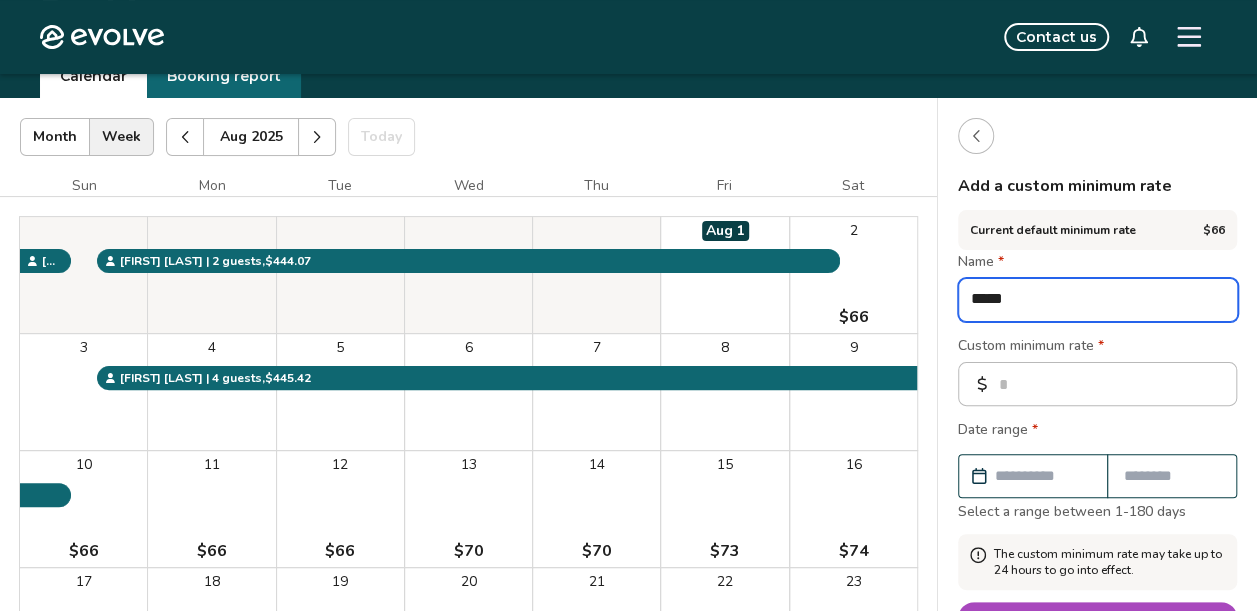 type on "*" 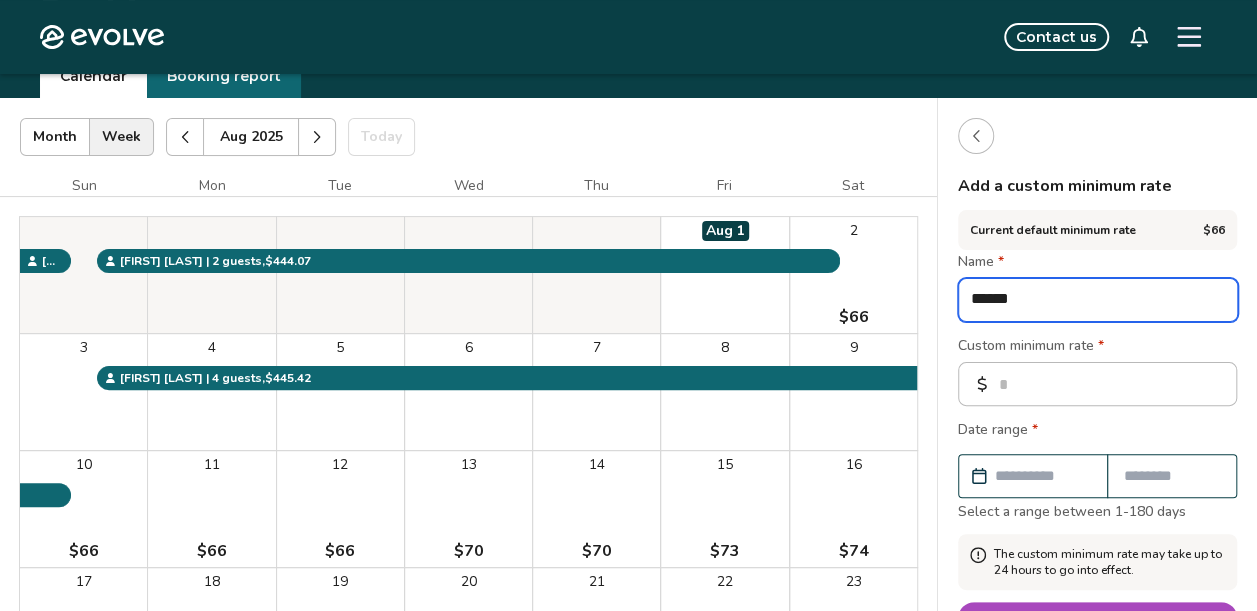 type on "*******" 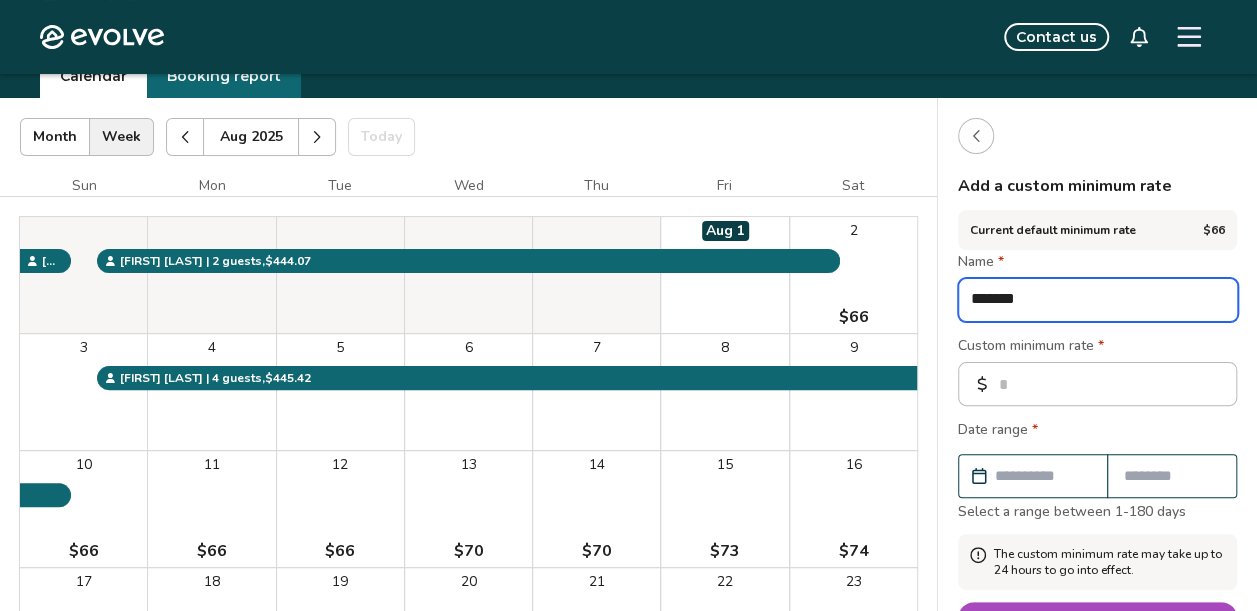 type on "*" 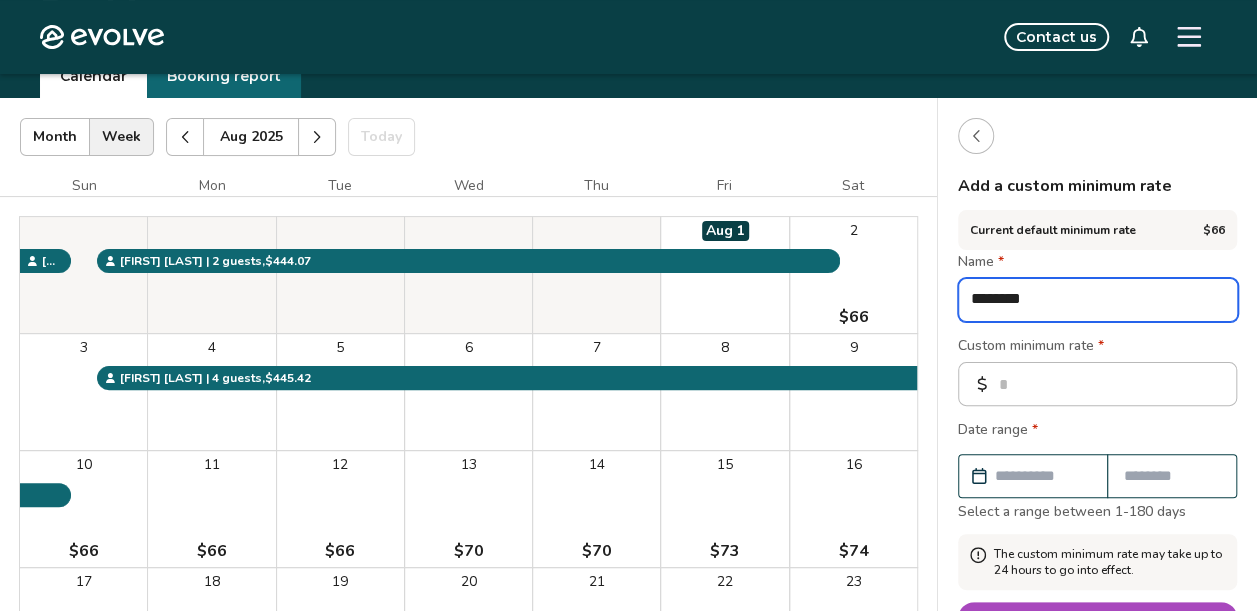 type on "*" 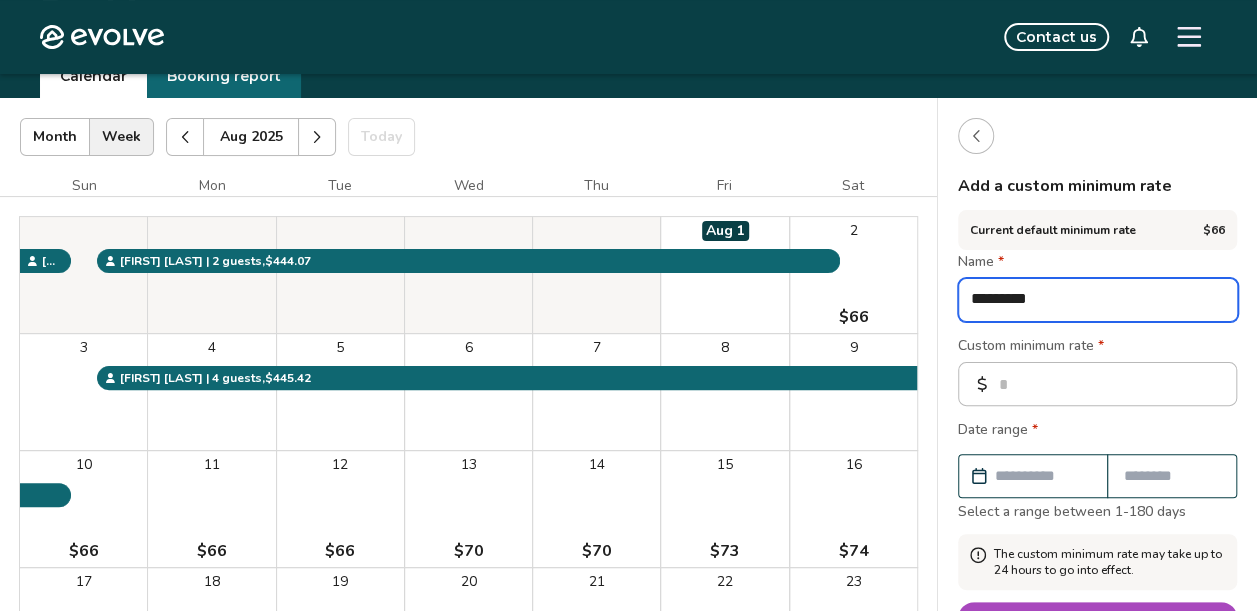 type on "********" 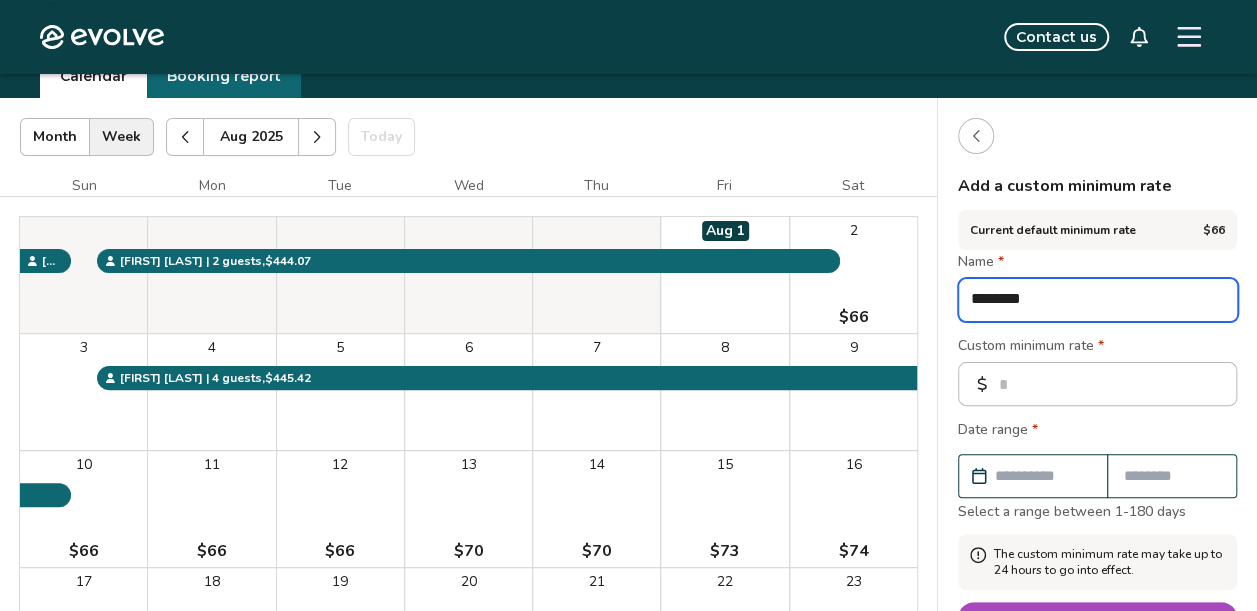 type on "*" 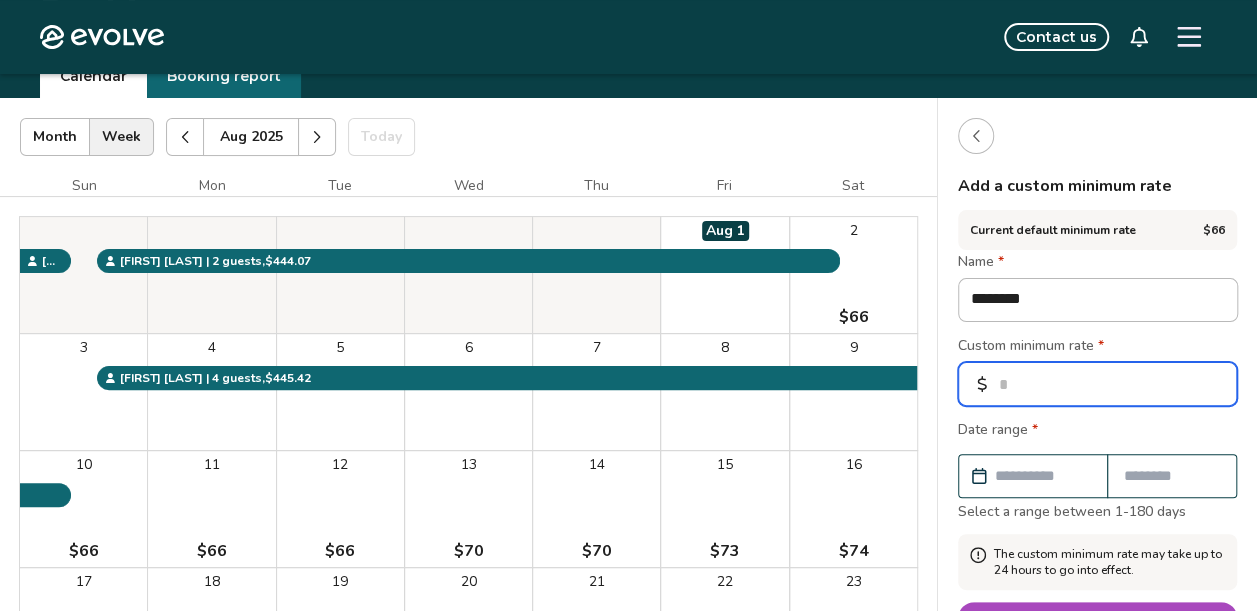 click on "*" at bounding box center [1097, 384] 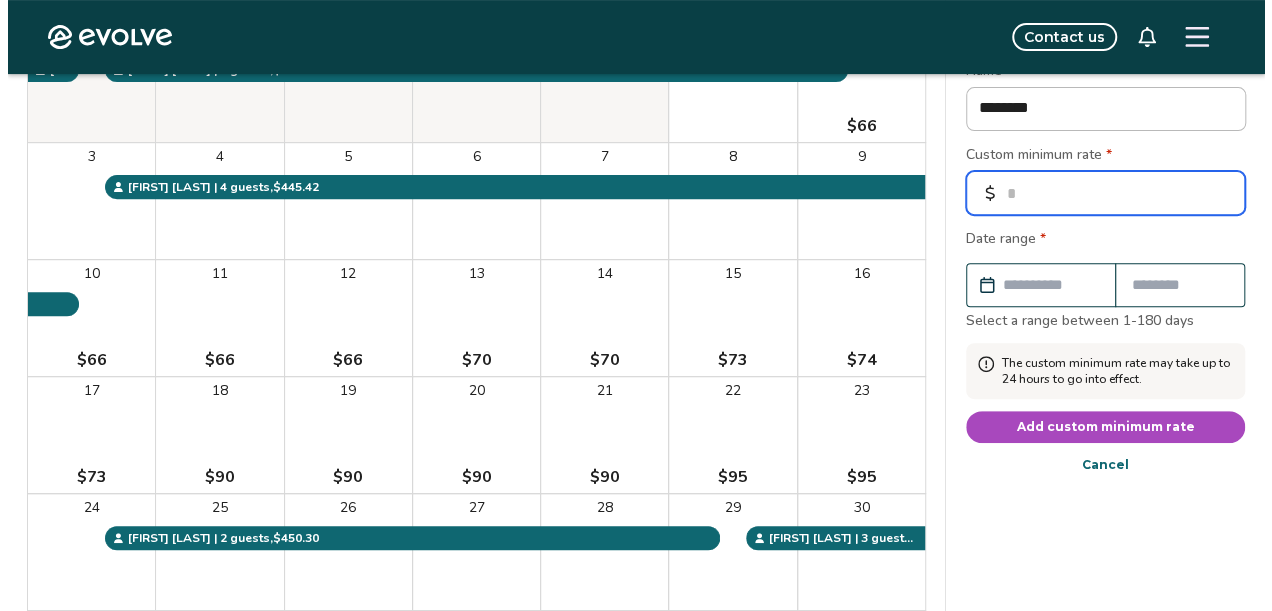 scroll, scrollTop: 284, scrollLeft: 0, axis: vertical 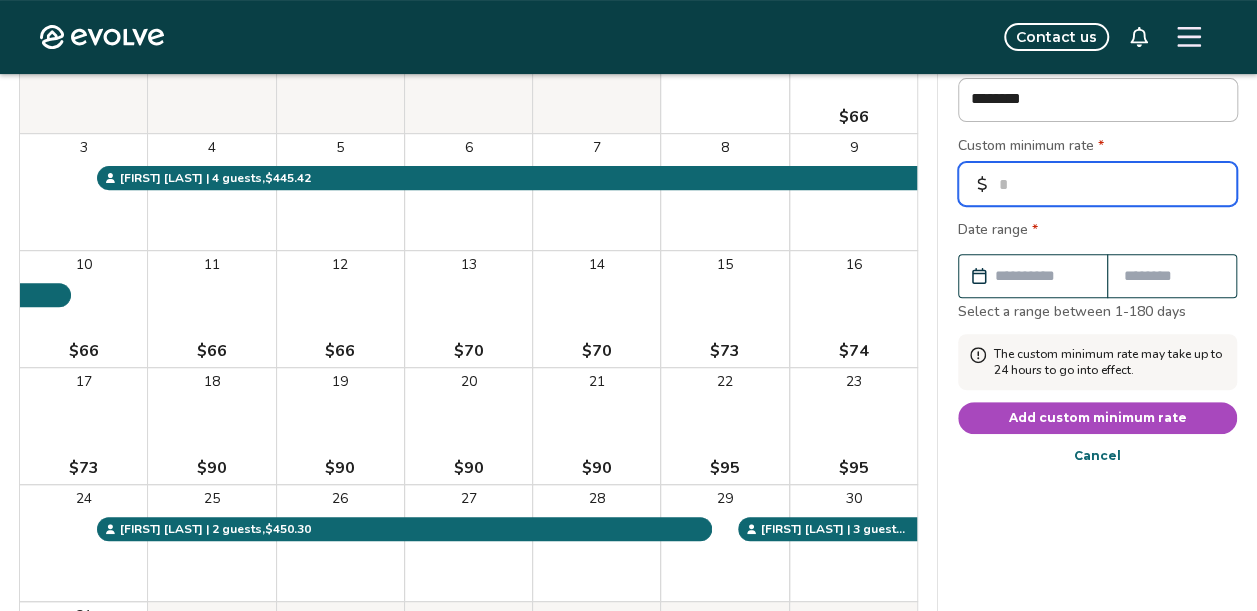 type on "**" 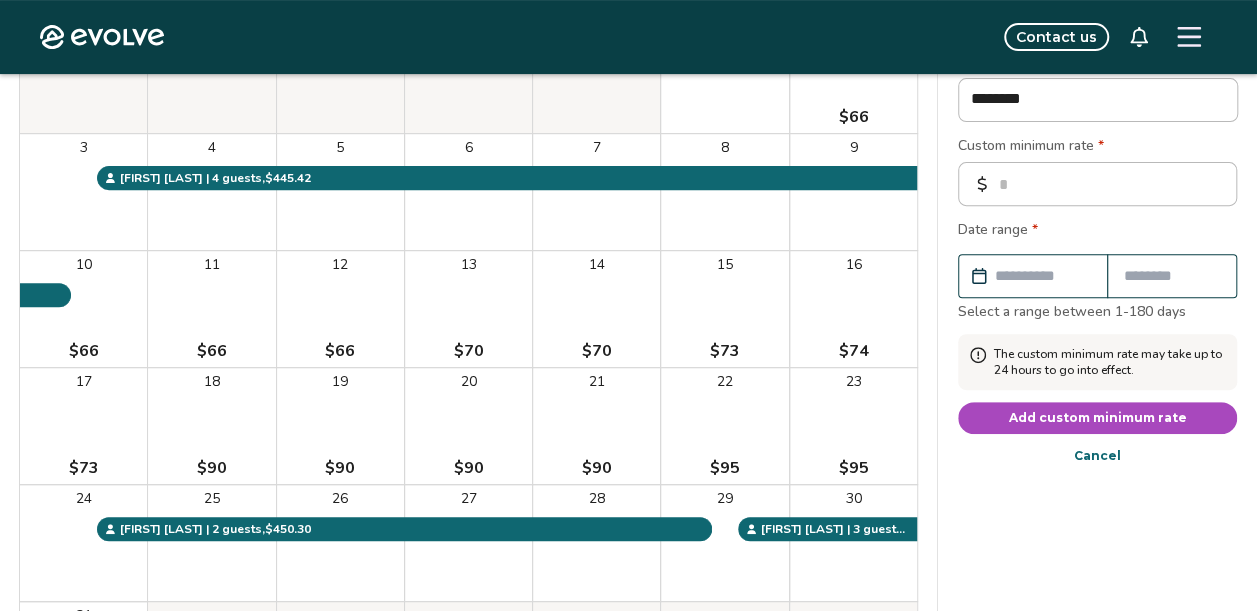 click at bounding box center [1043, 276] 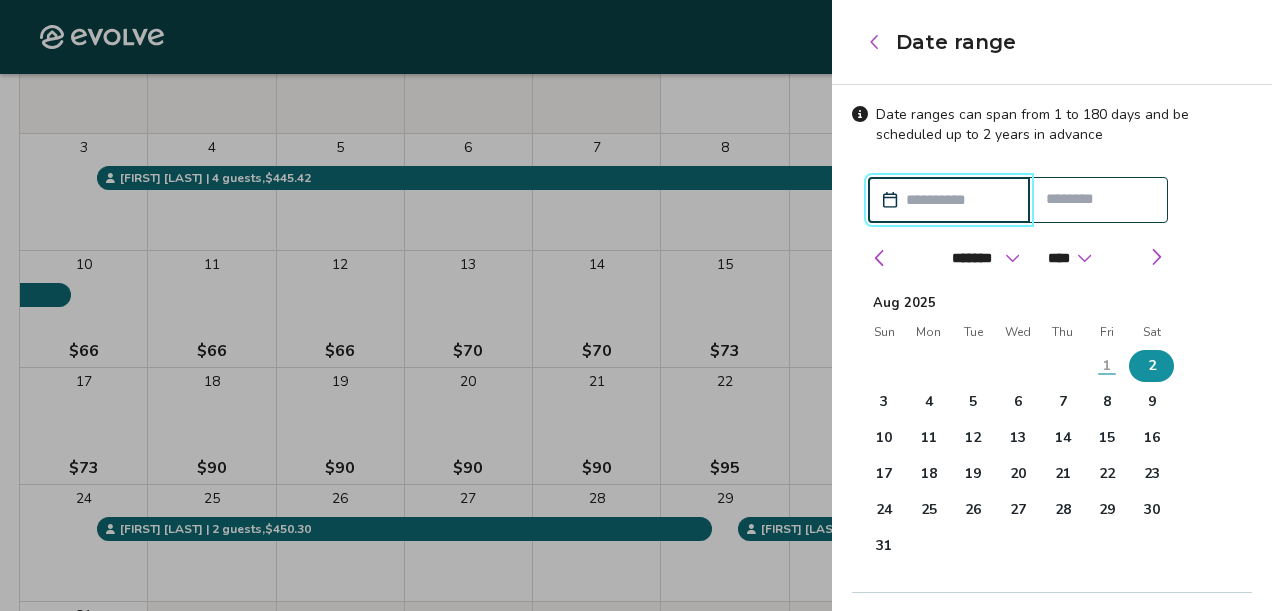 click on "2" at bounding box center (1152, 366) 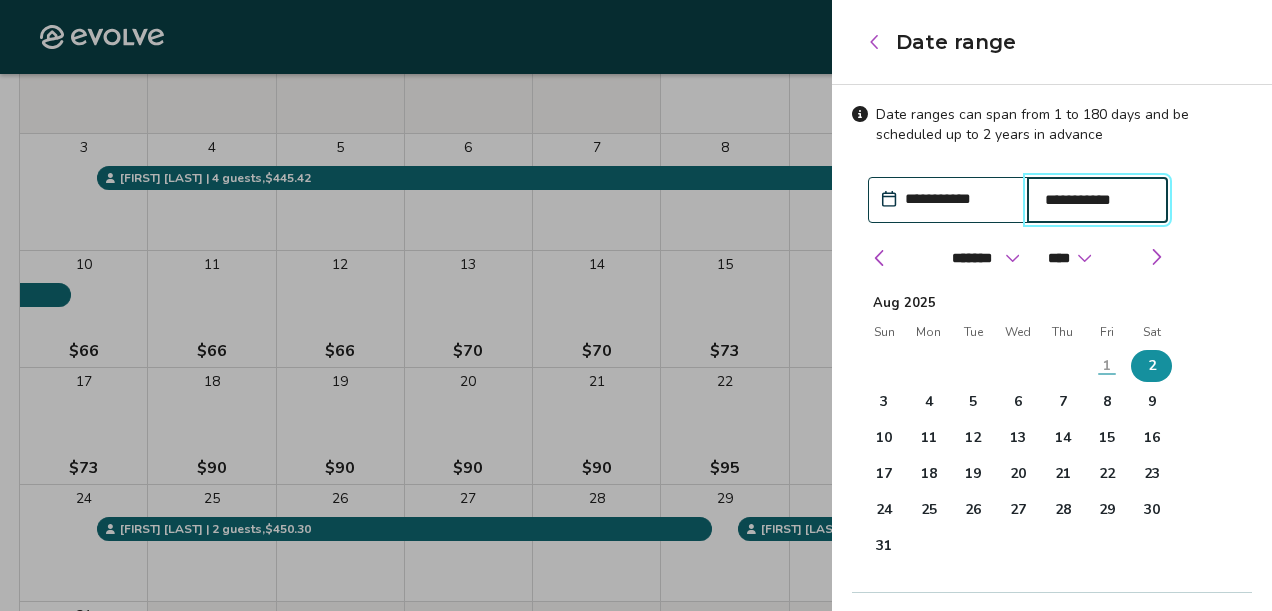 click on "**********" at bounding box center (1098, 200) 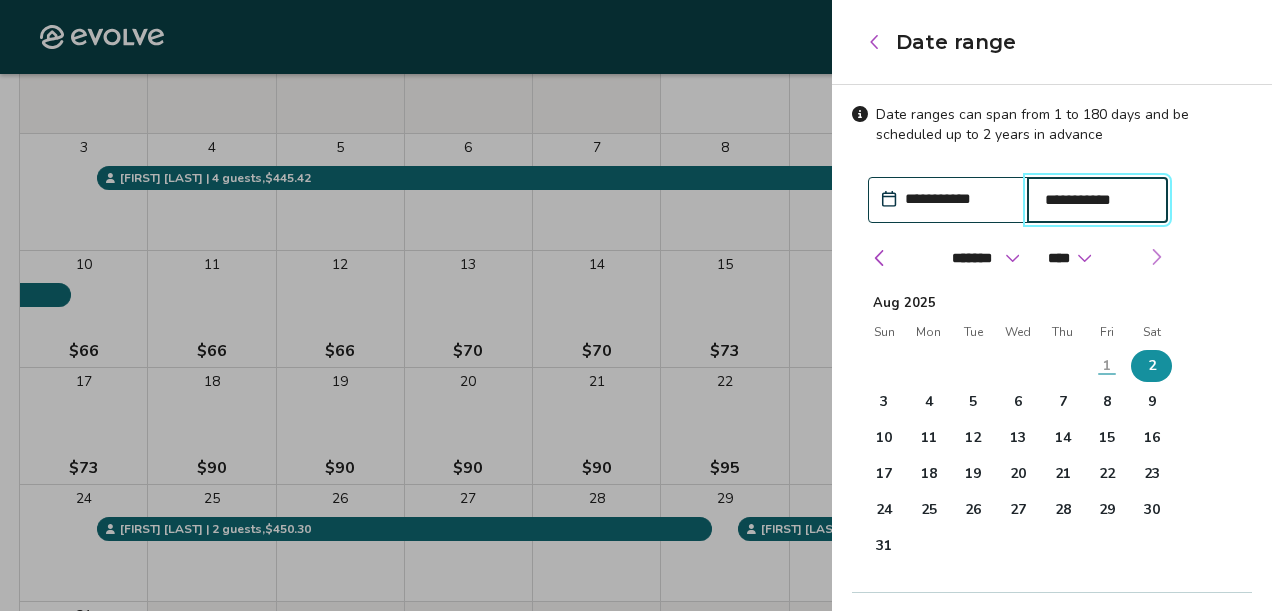 click at bounding box center (1156, 257) 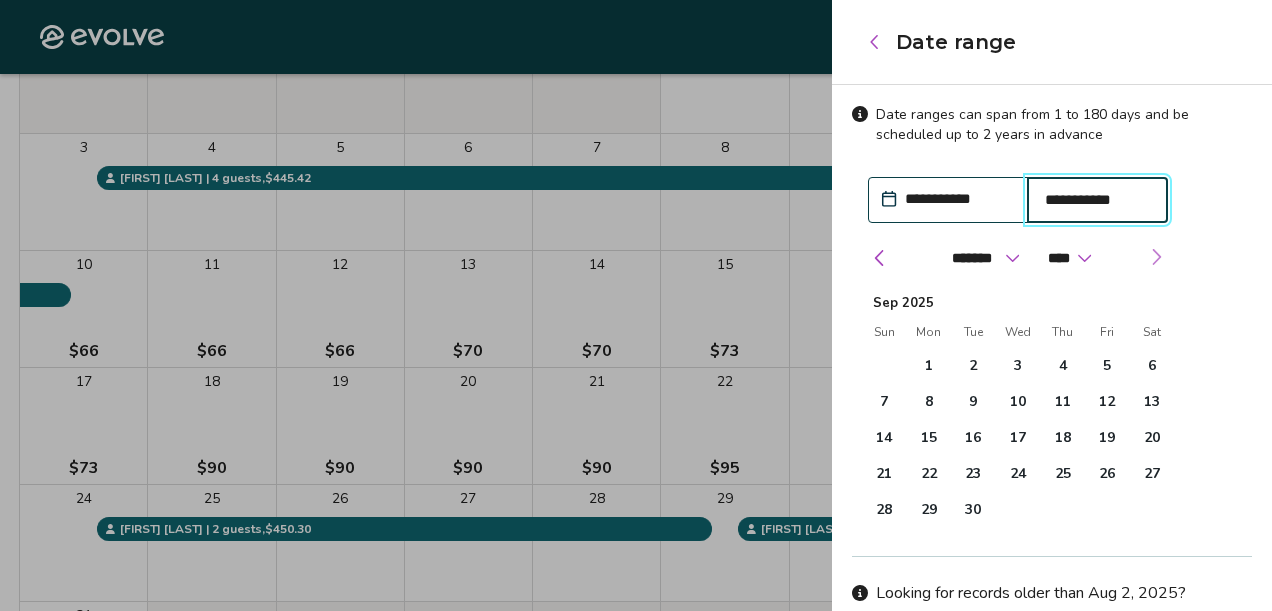 click at bounding box center (1156, 257) 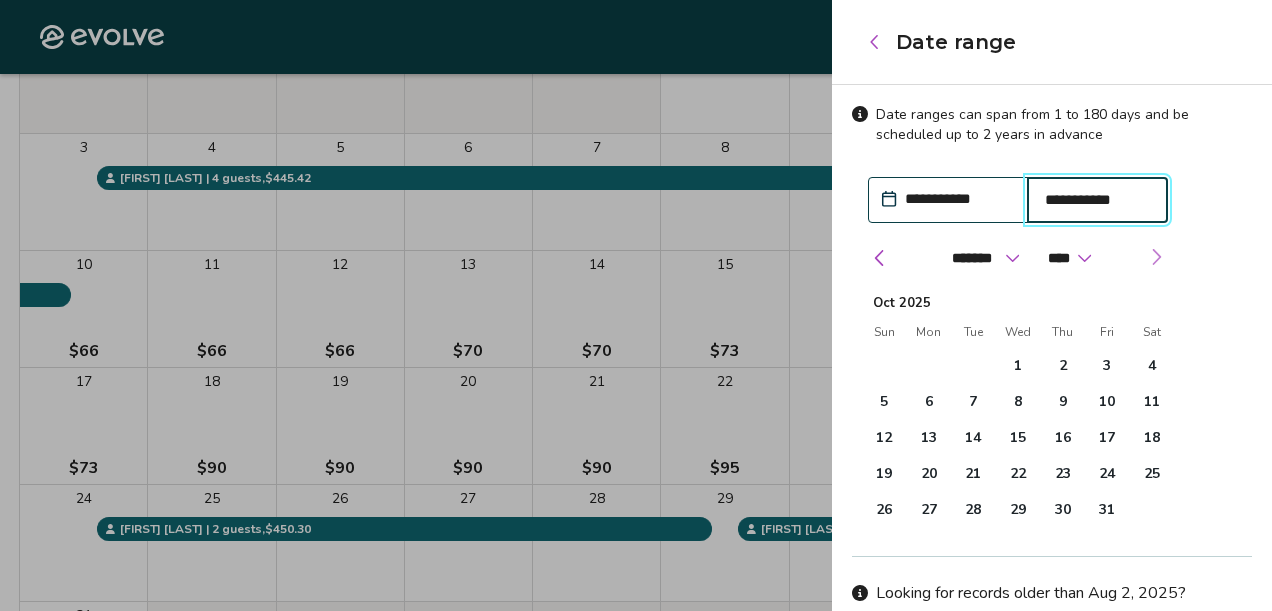 click at bounding box center [1156, 257] 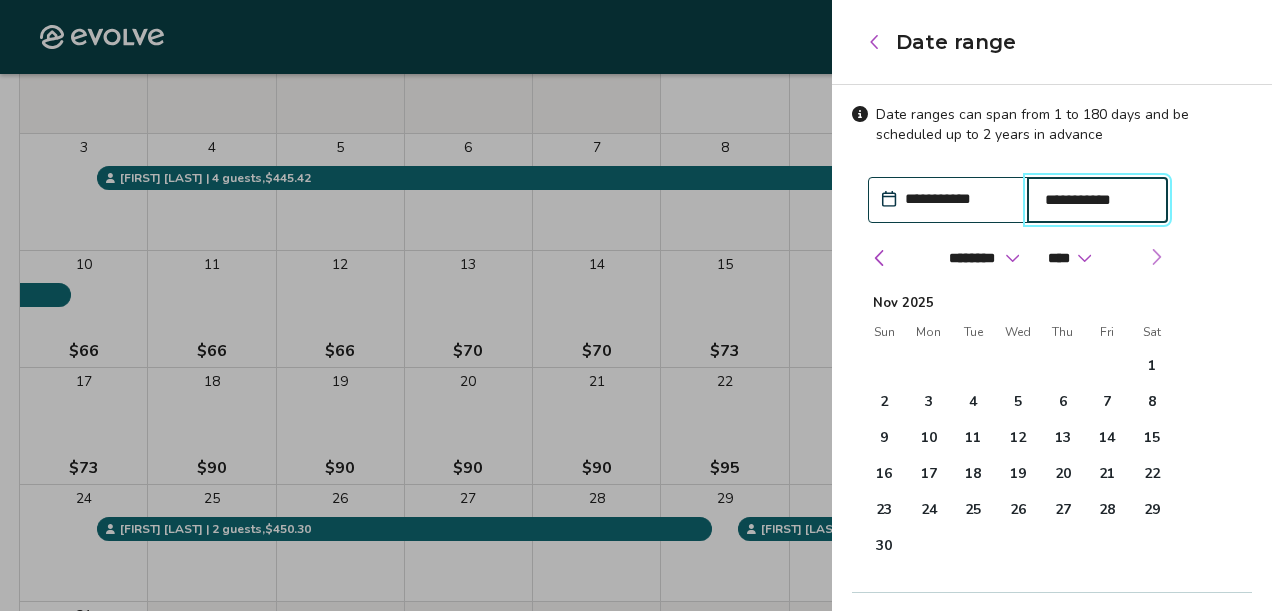 click at bounding box center [1156, 257] 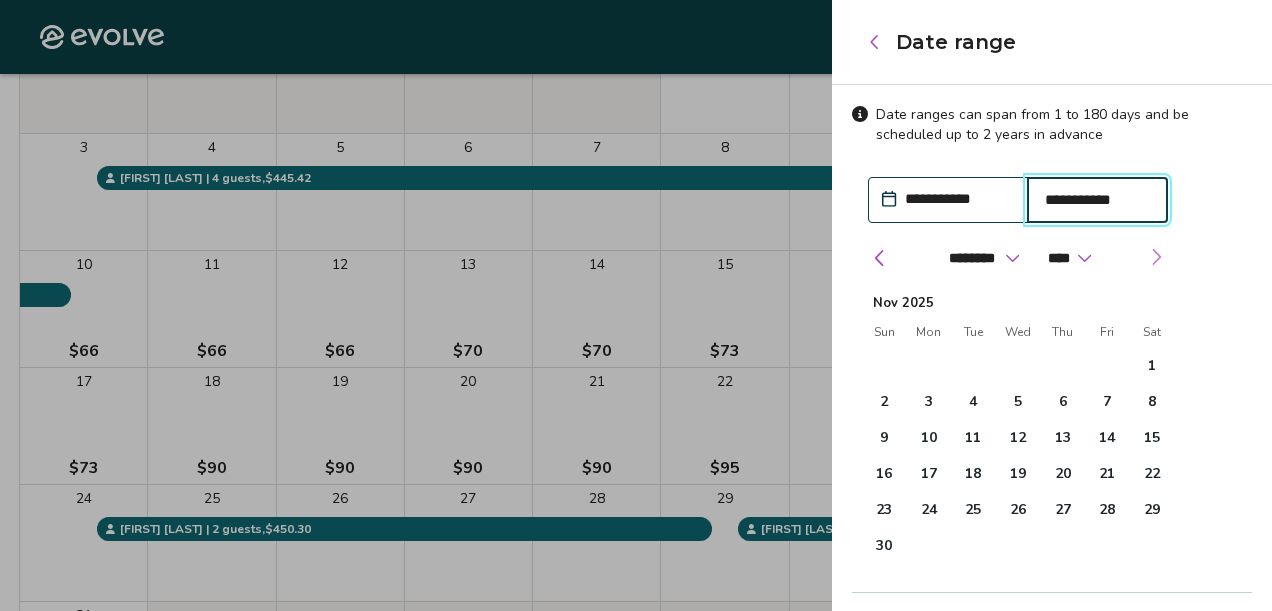 click at bounding box center (1156, 257) 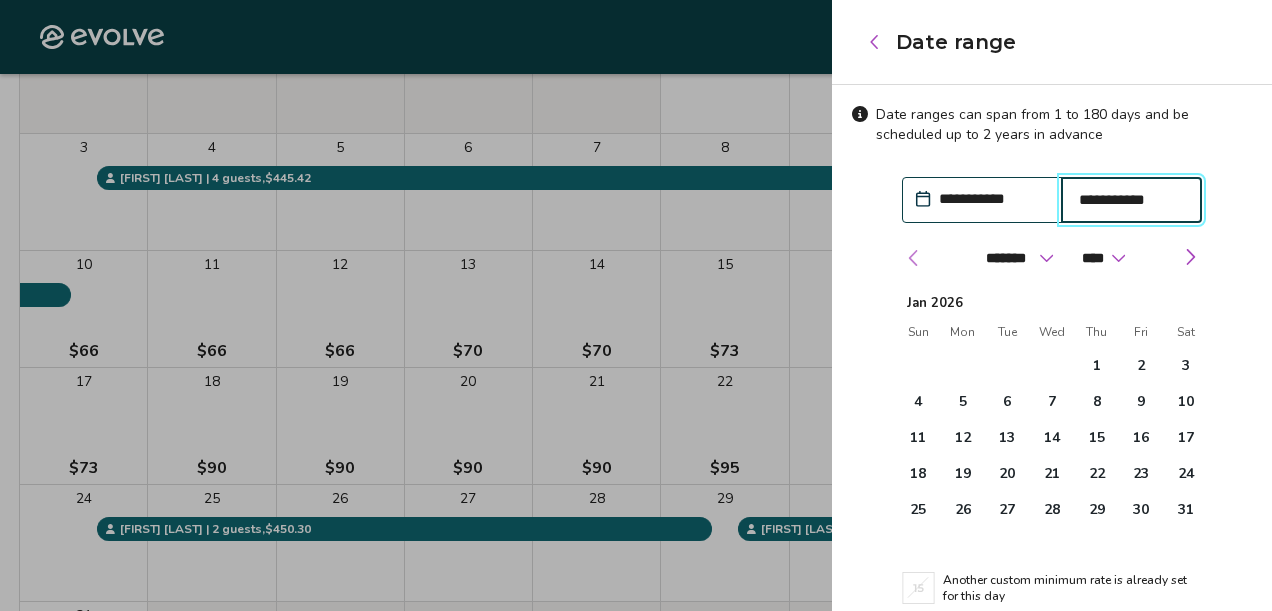 click at bounding box center [914, 258] 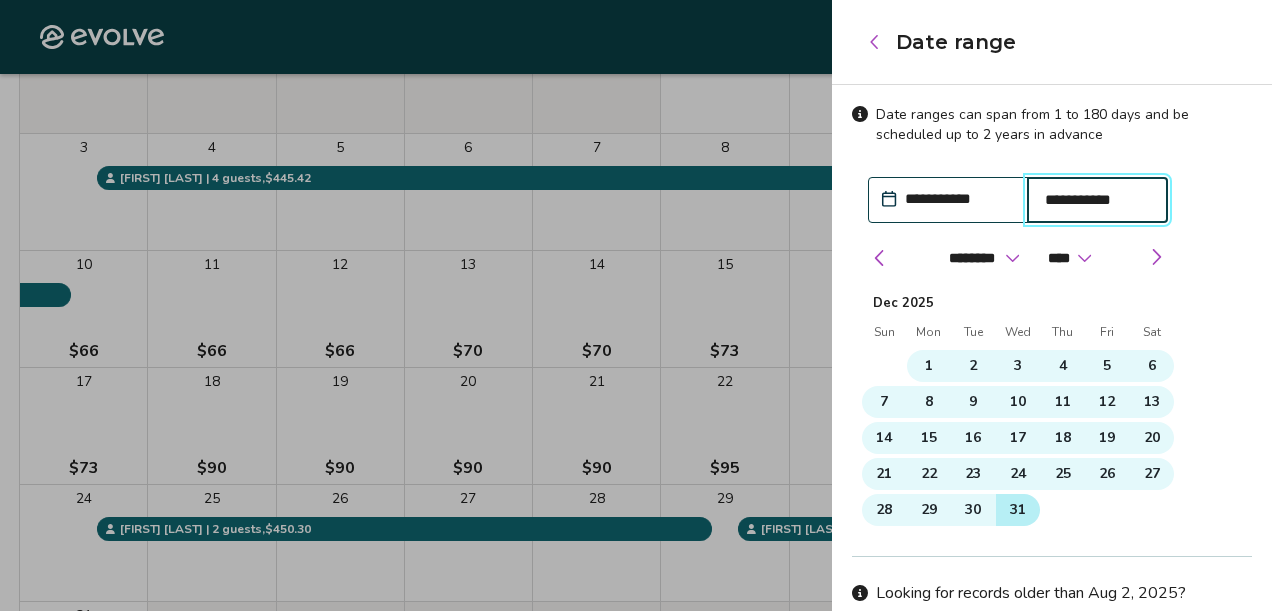 click on "31" at bounding box center [1018, 510] 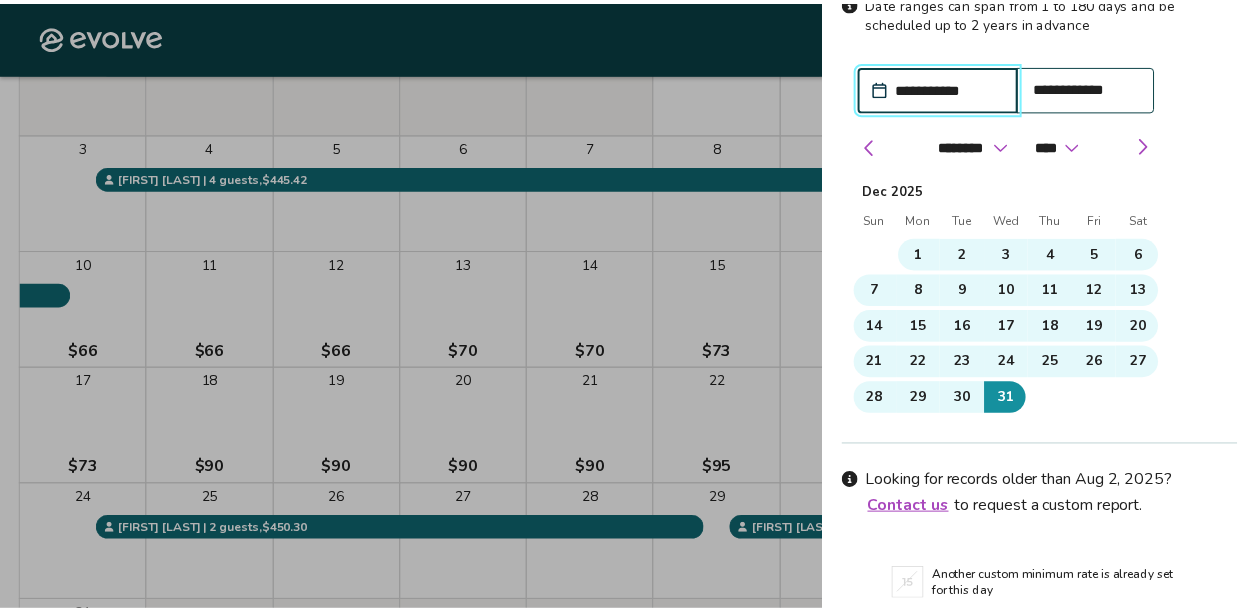 scroll, scrollTop: 192, scrollLeft: 0, axis: vertical 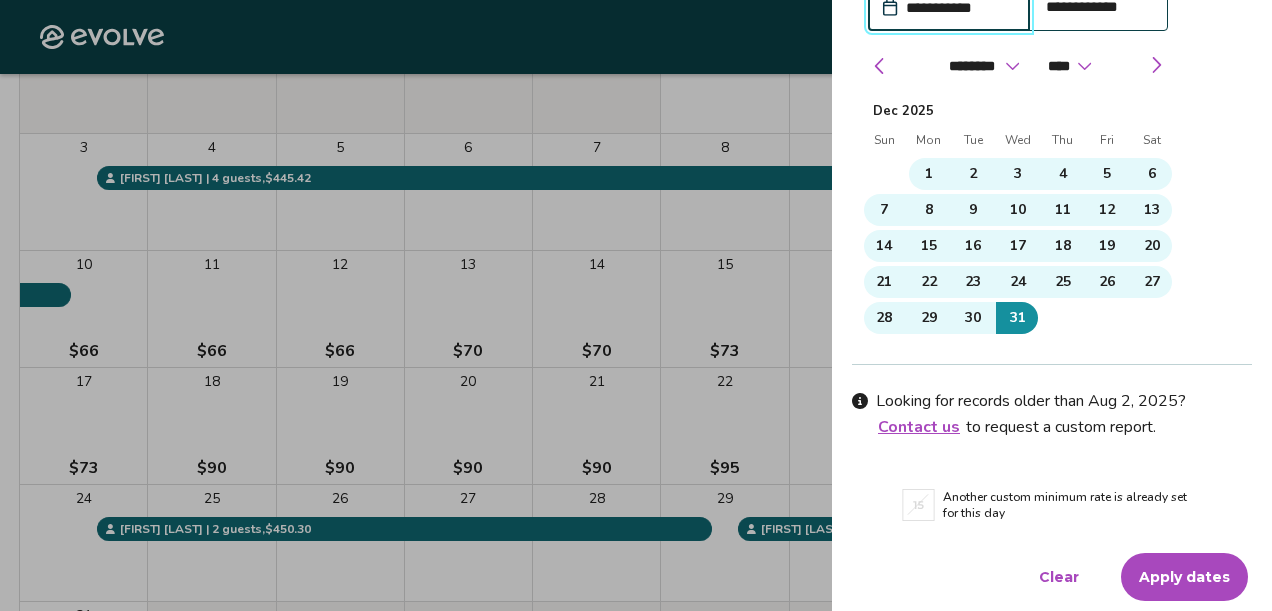 click on "Apply dates" at bounding box center (1184, 577) 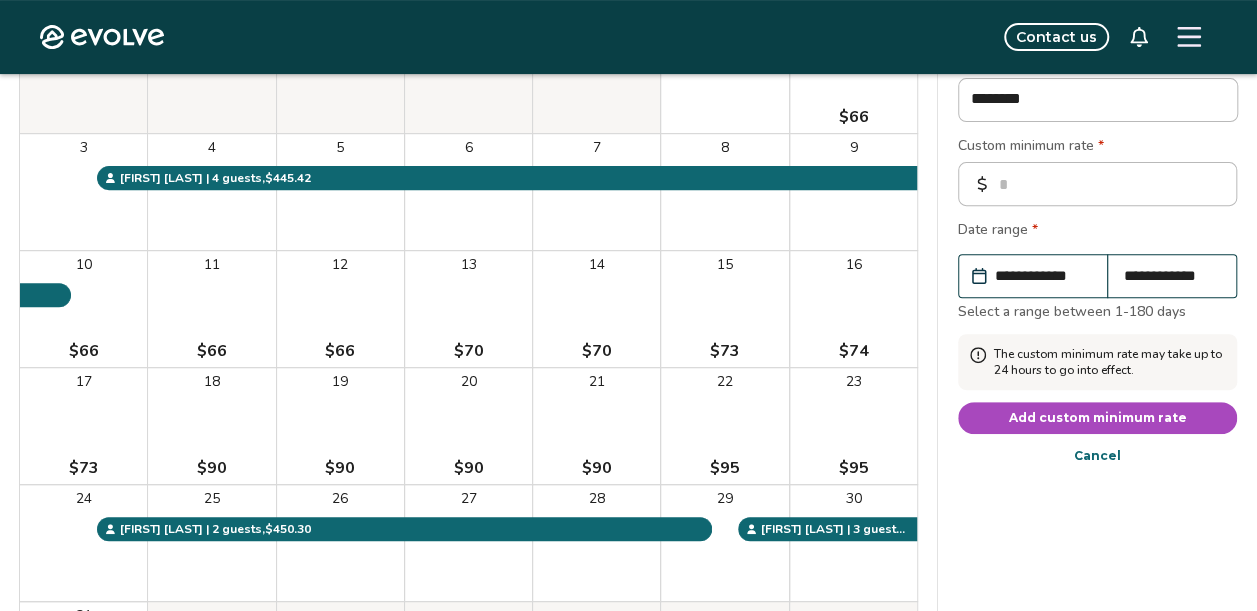 scroll, scrollTop: 184, scrollLeft: 0, axis: vertical 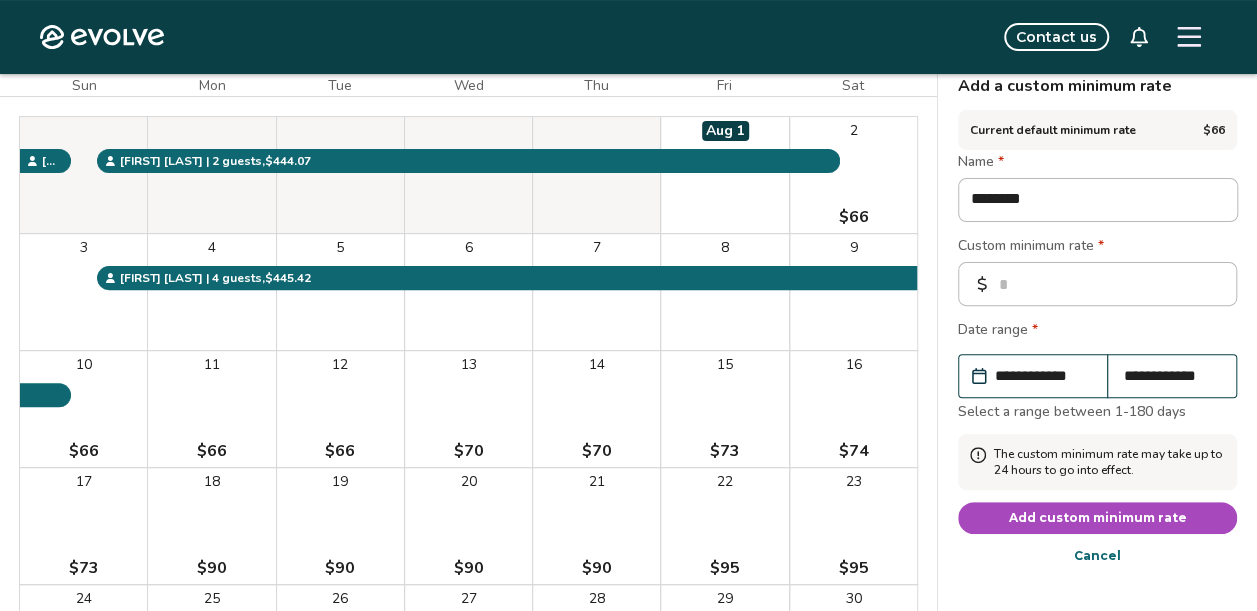 click on "Add custom minimum rate" at bounding box center [1097, 518] 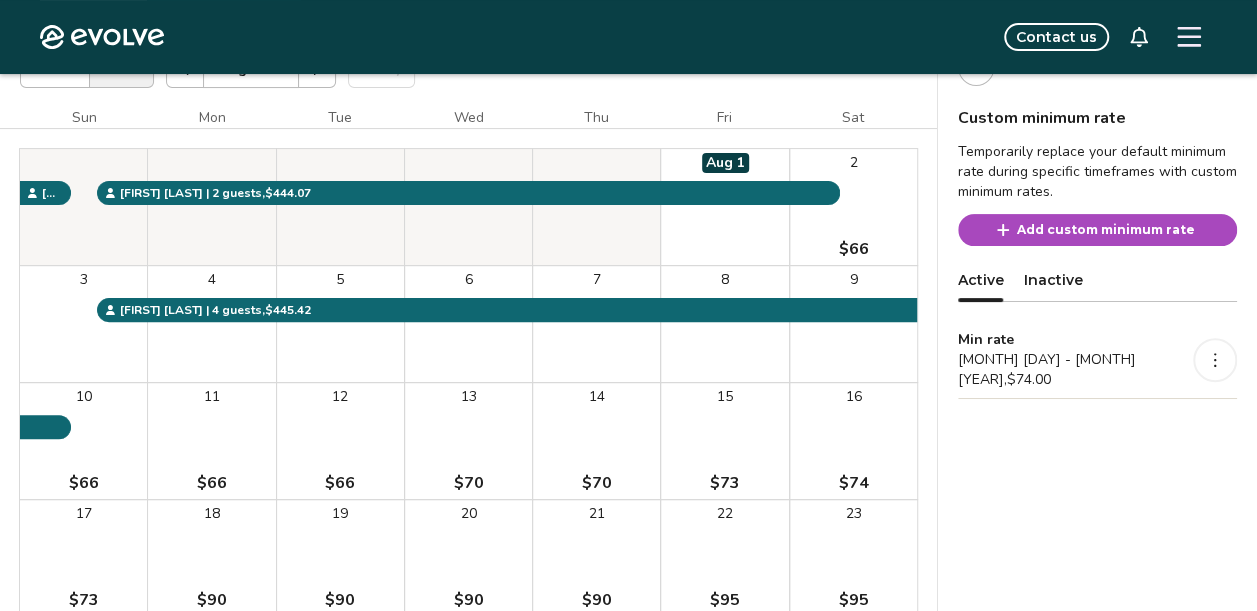 scroll, scrollTop: 84, scrollLeft: 0, axis: vertical 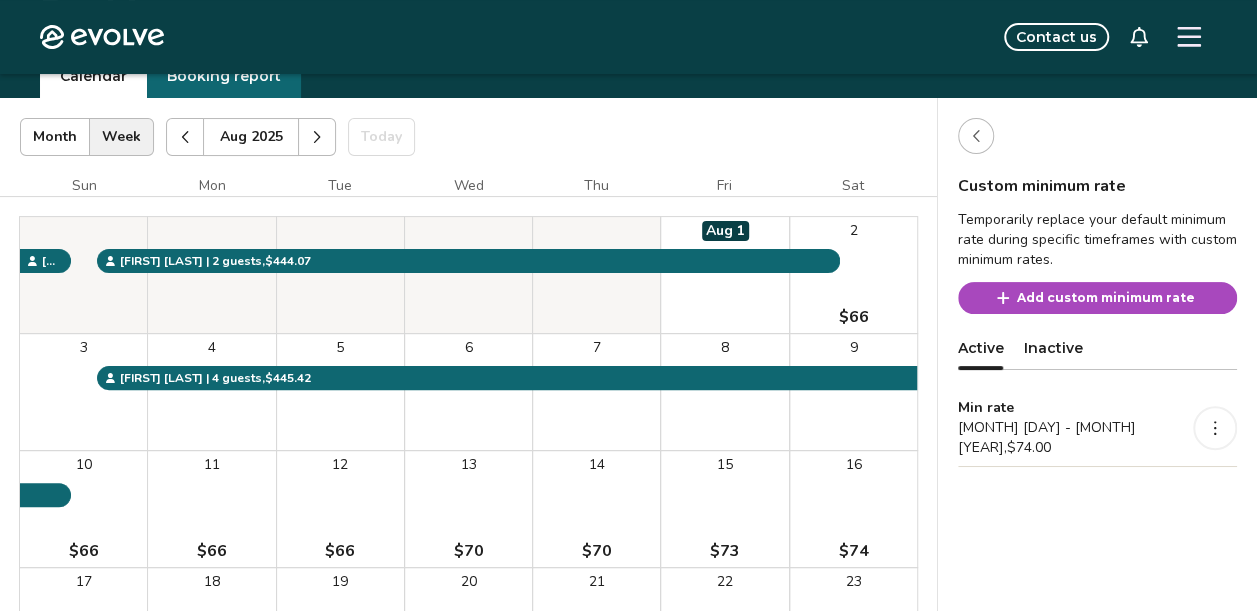click 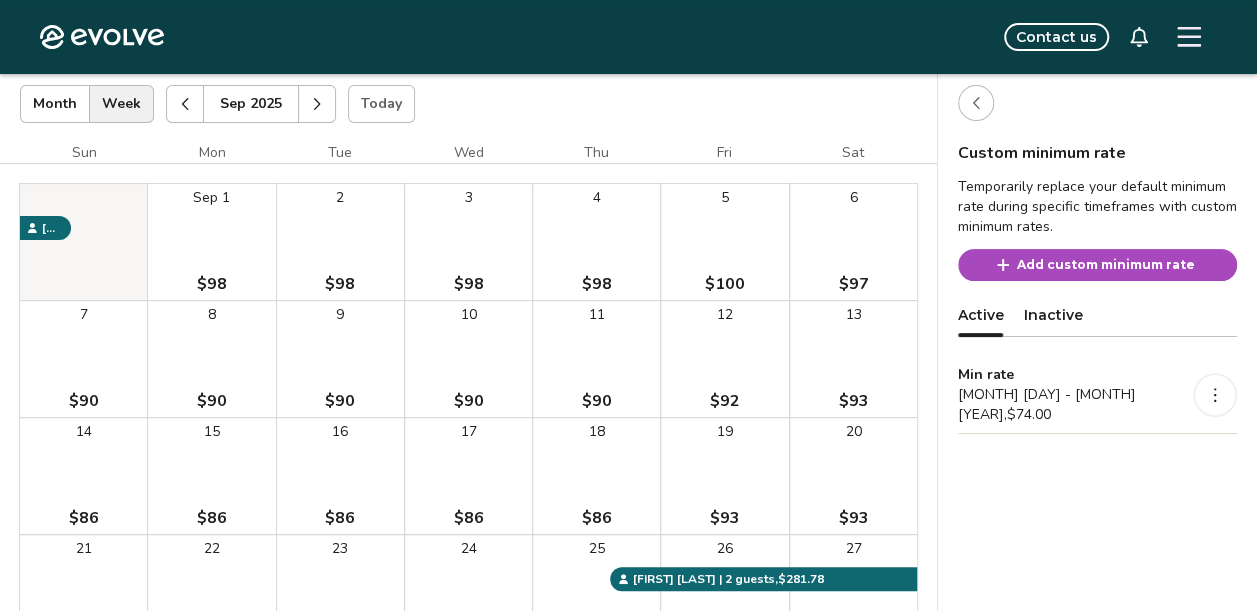 scroll, scrollTop: 84, scrollLeft: 0, axis: vertical 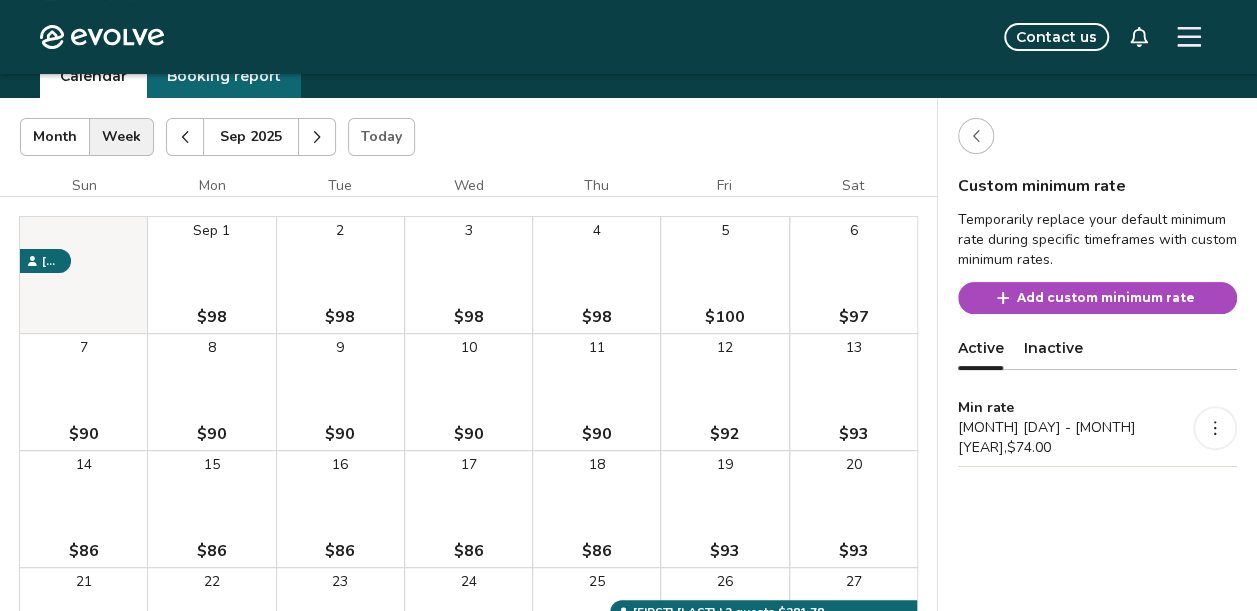 click at bounding box center (317, 137) 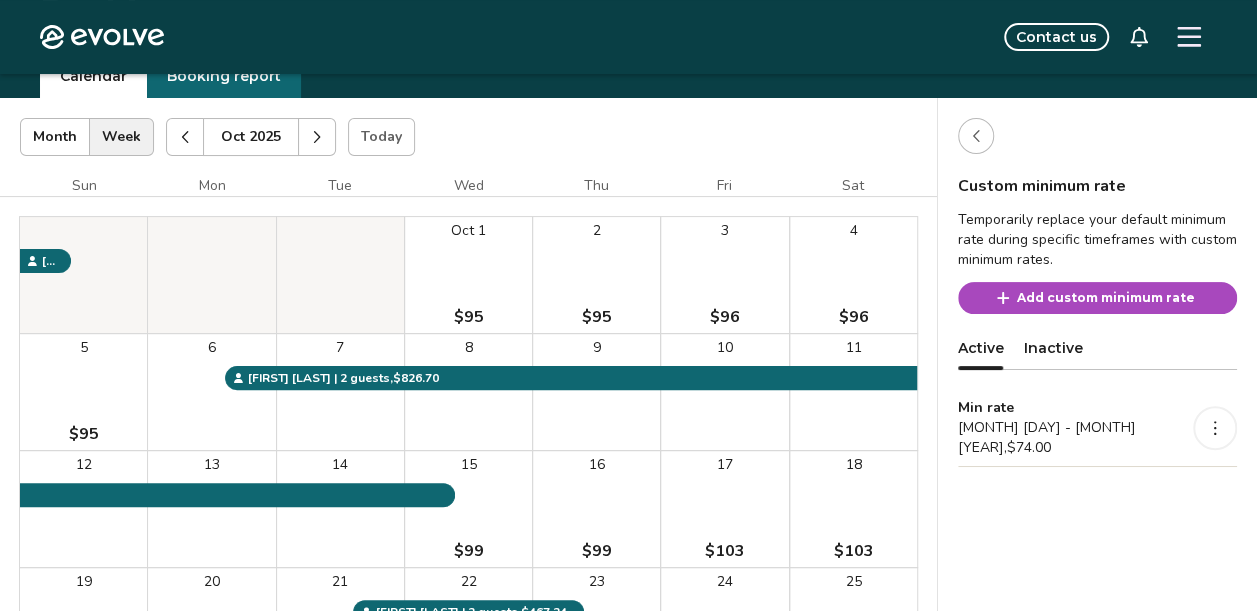 click at bounding box center [317, 137] 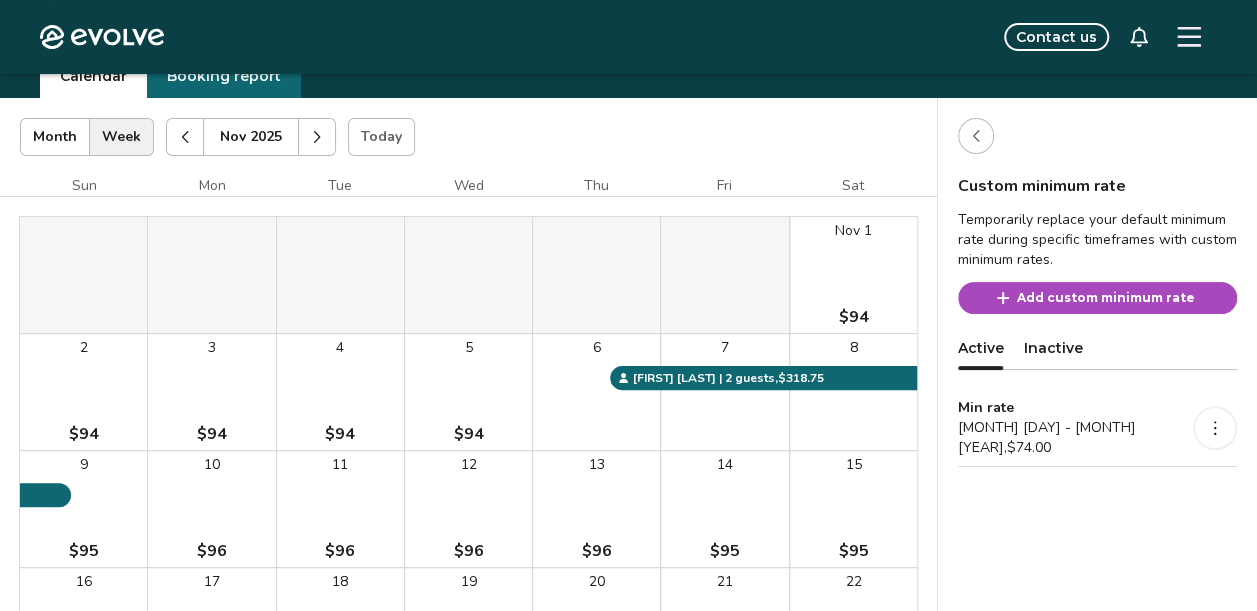 click at bounding box center (317, 137) 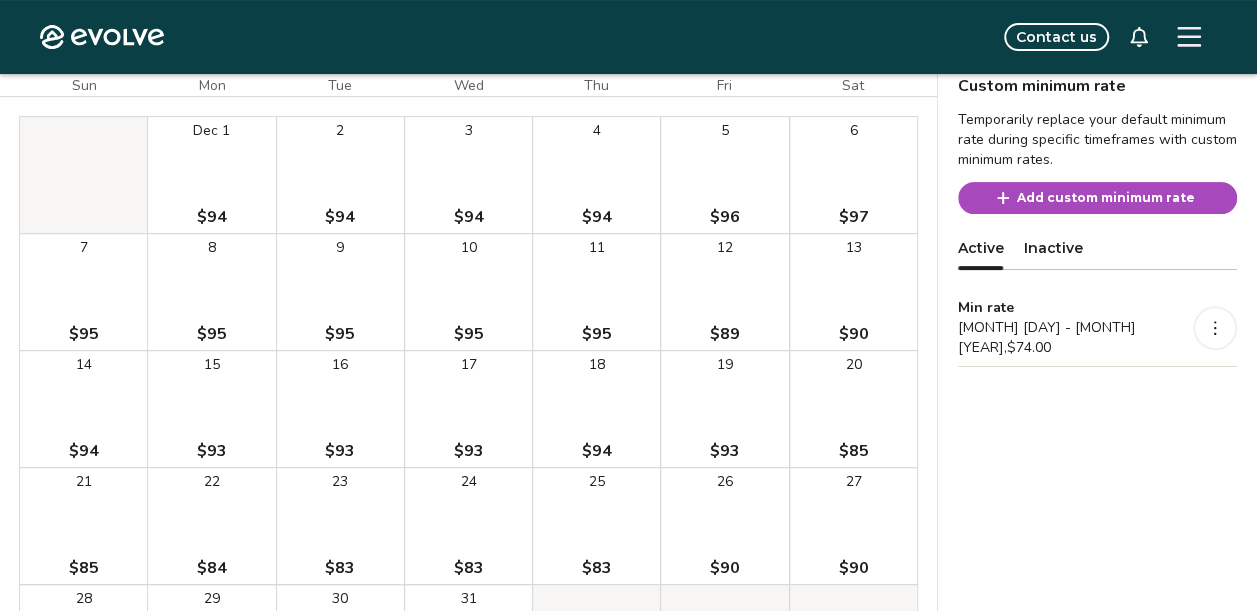 scroll, scrollTop: 0, scrollLeft: 0, axis: both 